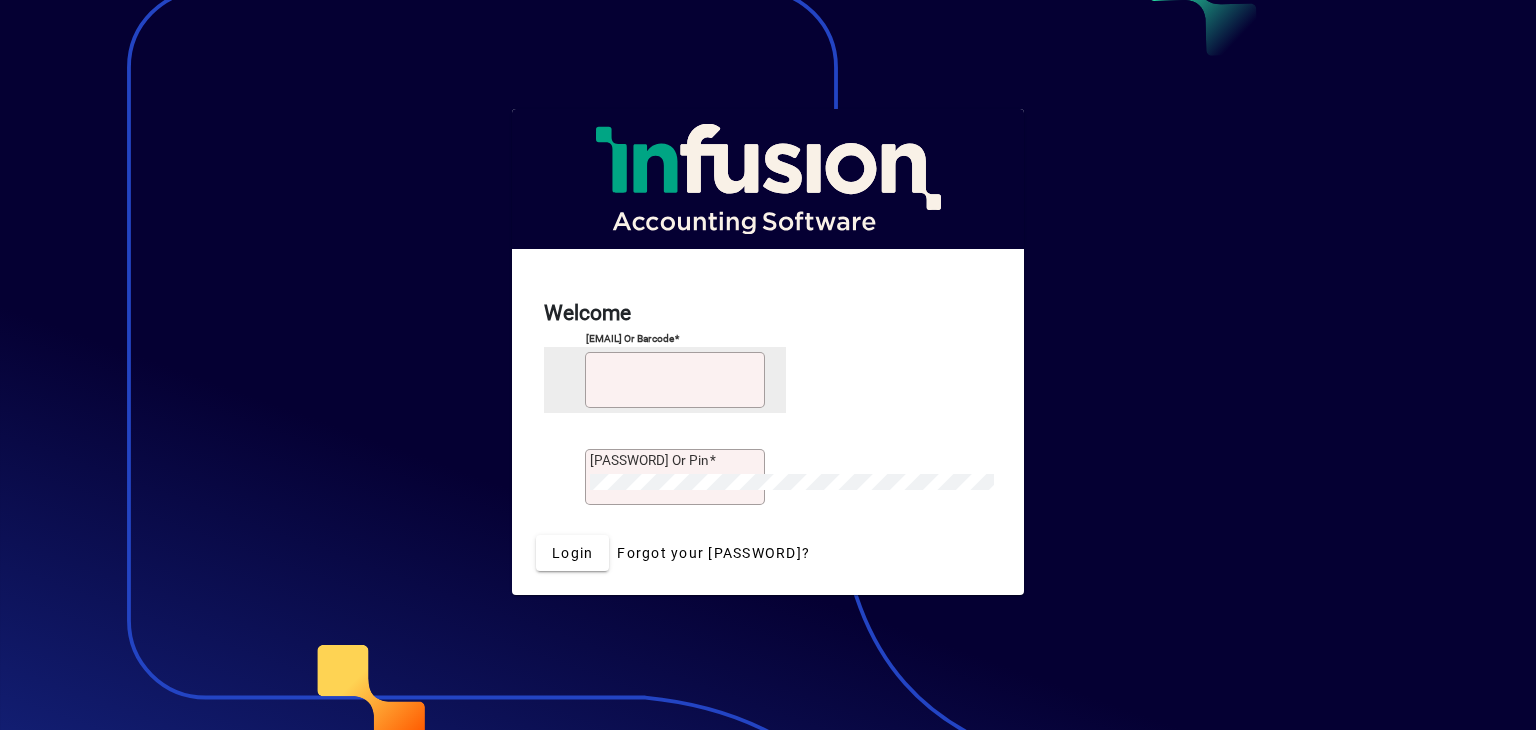 scroll, scrollTop: 0, scrollLeft: 0, axis: both 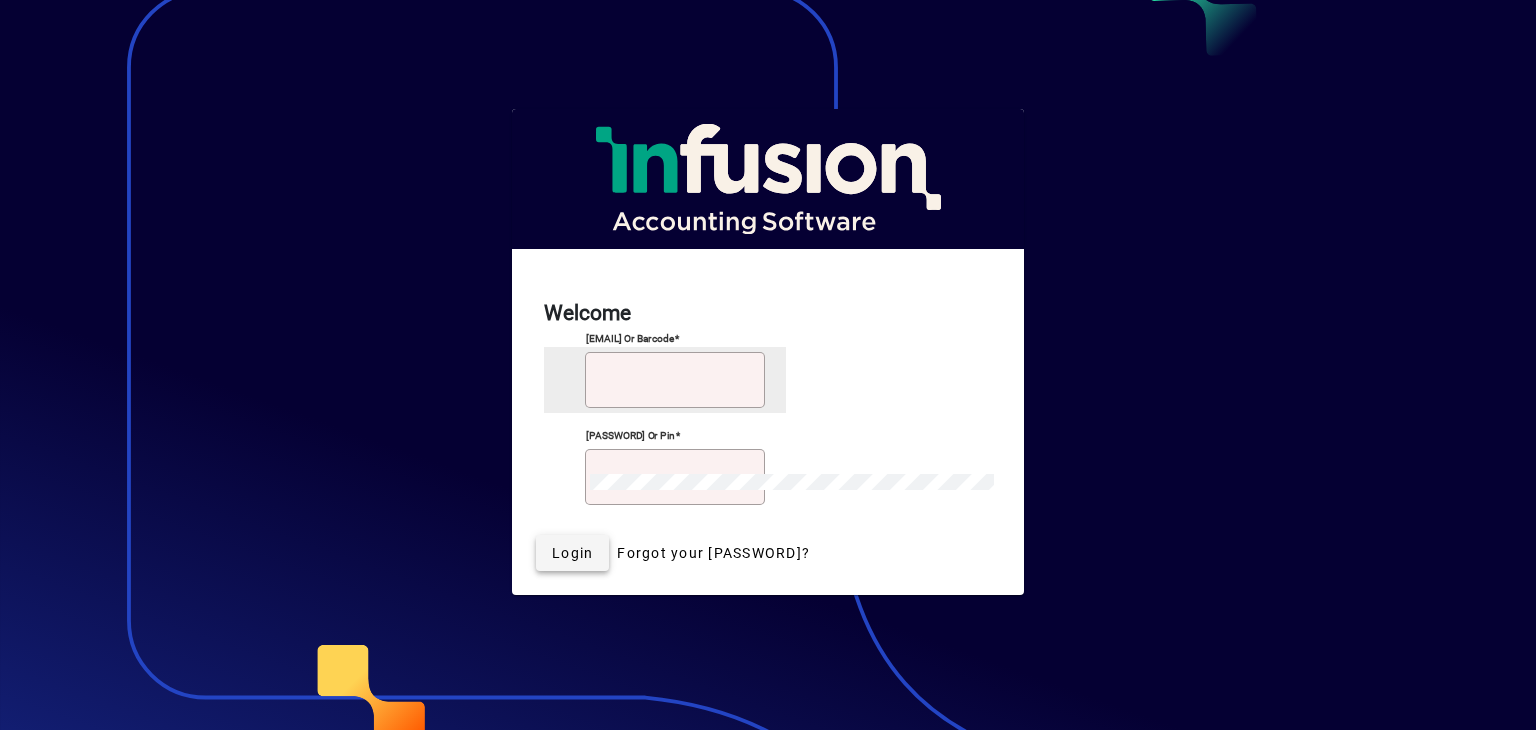 type on "**********" 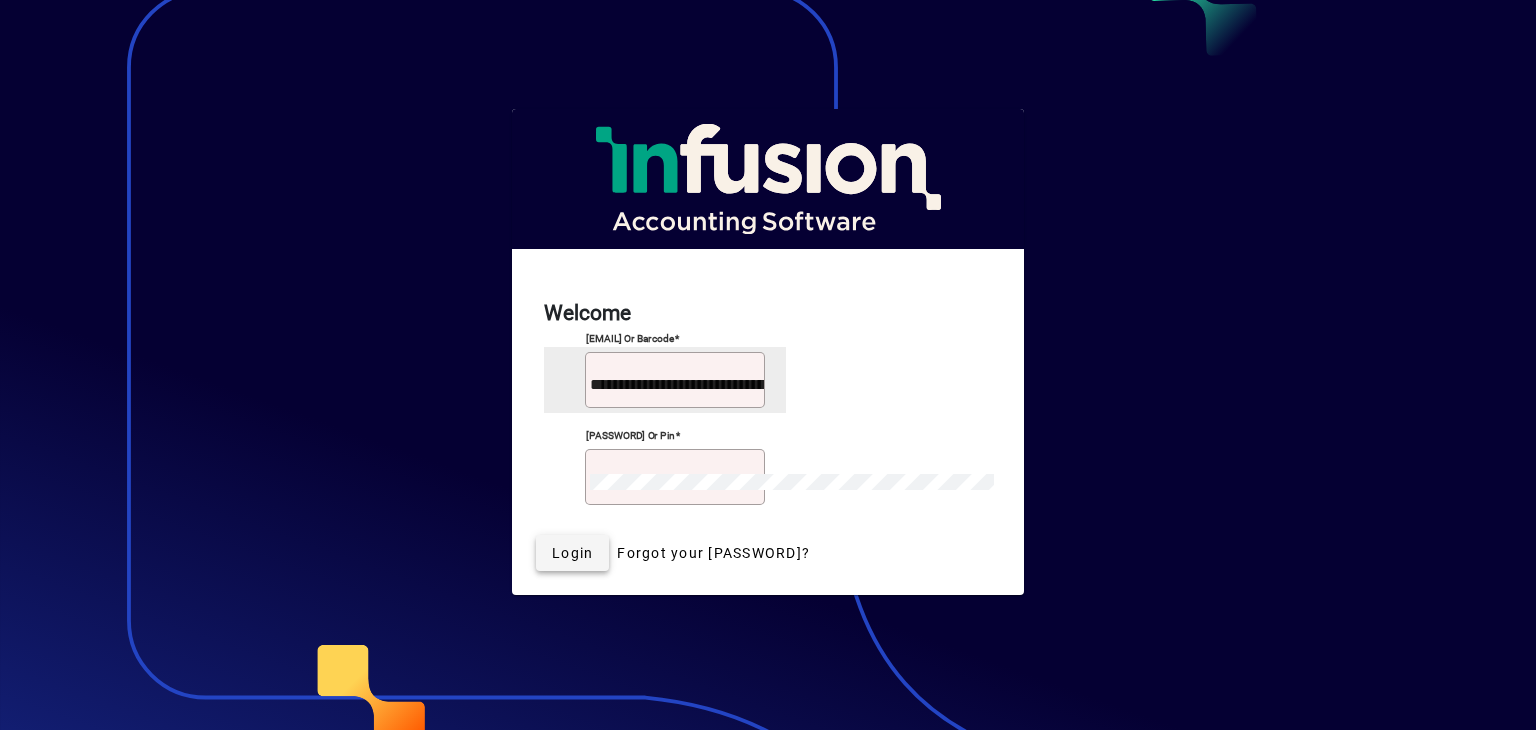 click on "Login" at bounding box center [572, 553] 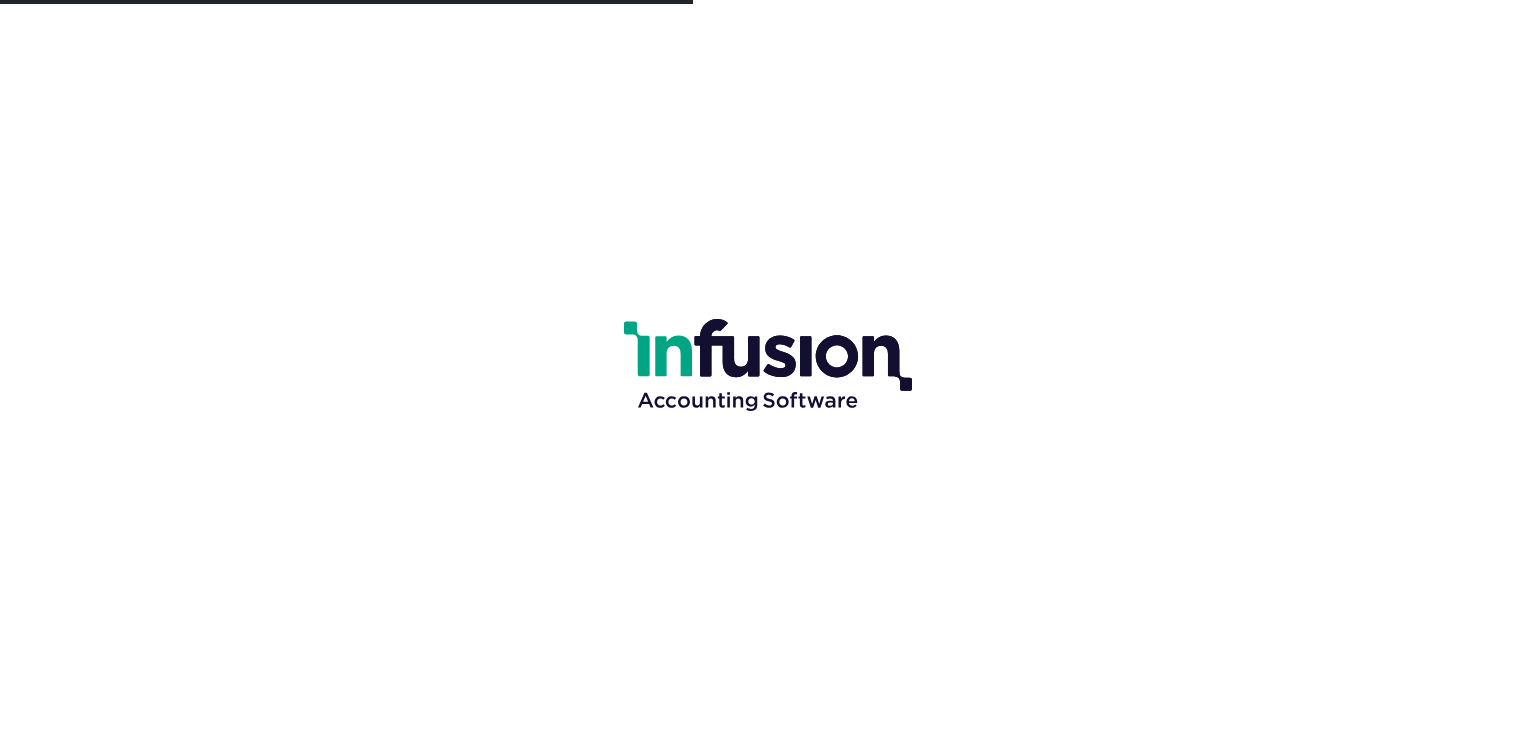 scroll, scrollTop: 0, scrollLeft: 0, axis: both 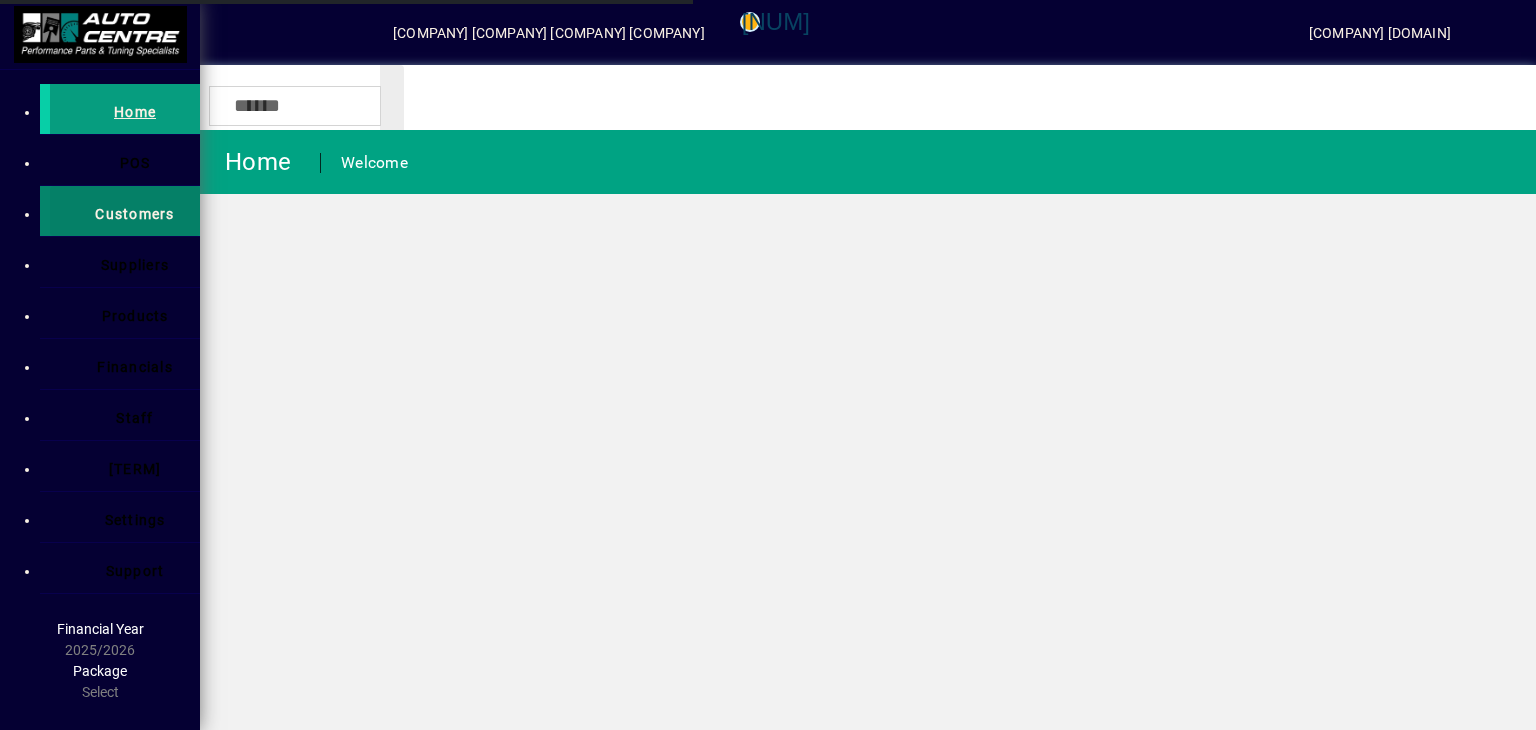 click on "Customers" at bounding box center [124, 211] 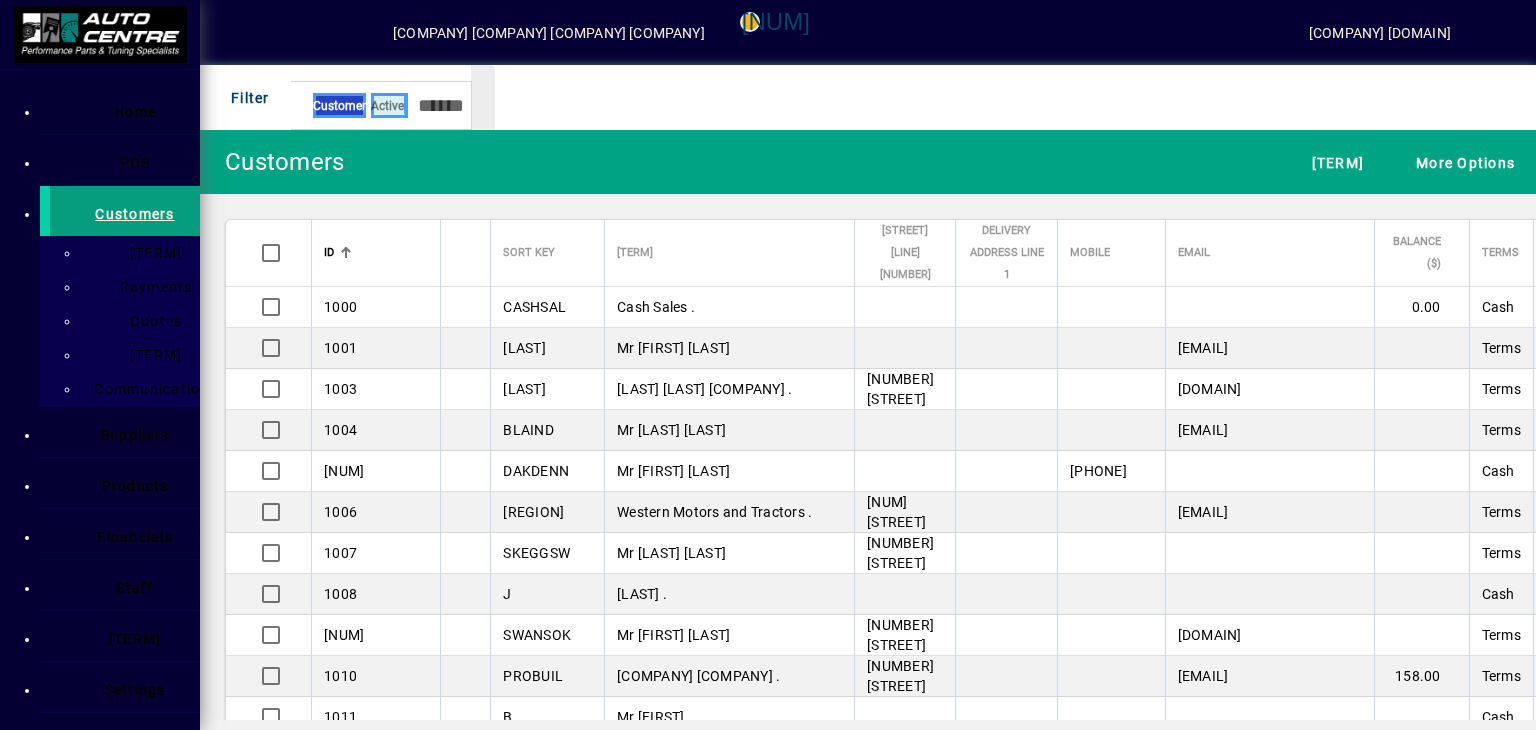 click at bounding box center (406, 105) 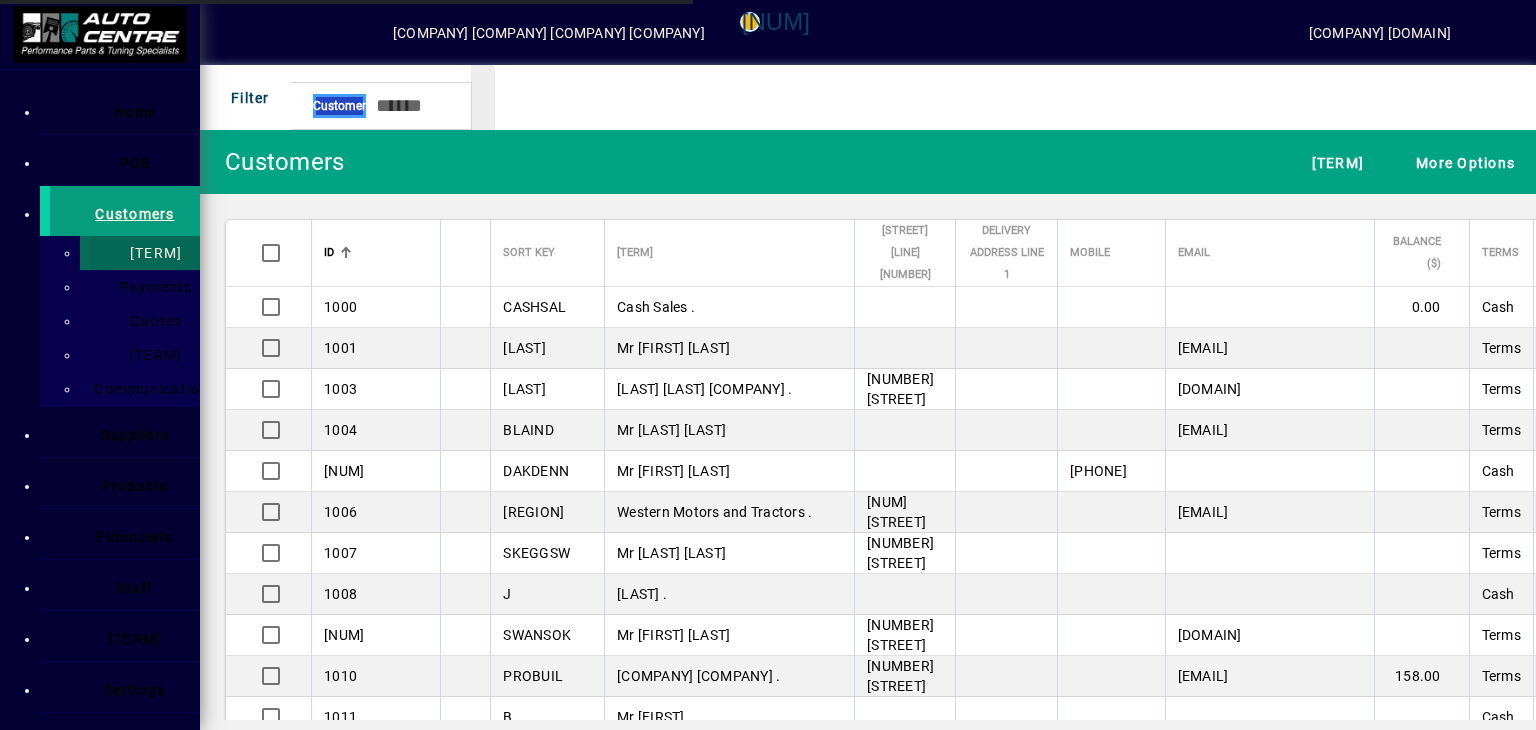 click on "[TERM]" at bounding box center [150, 253] 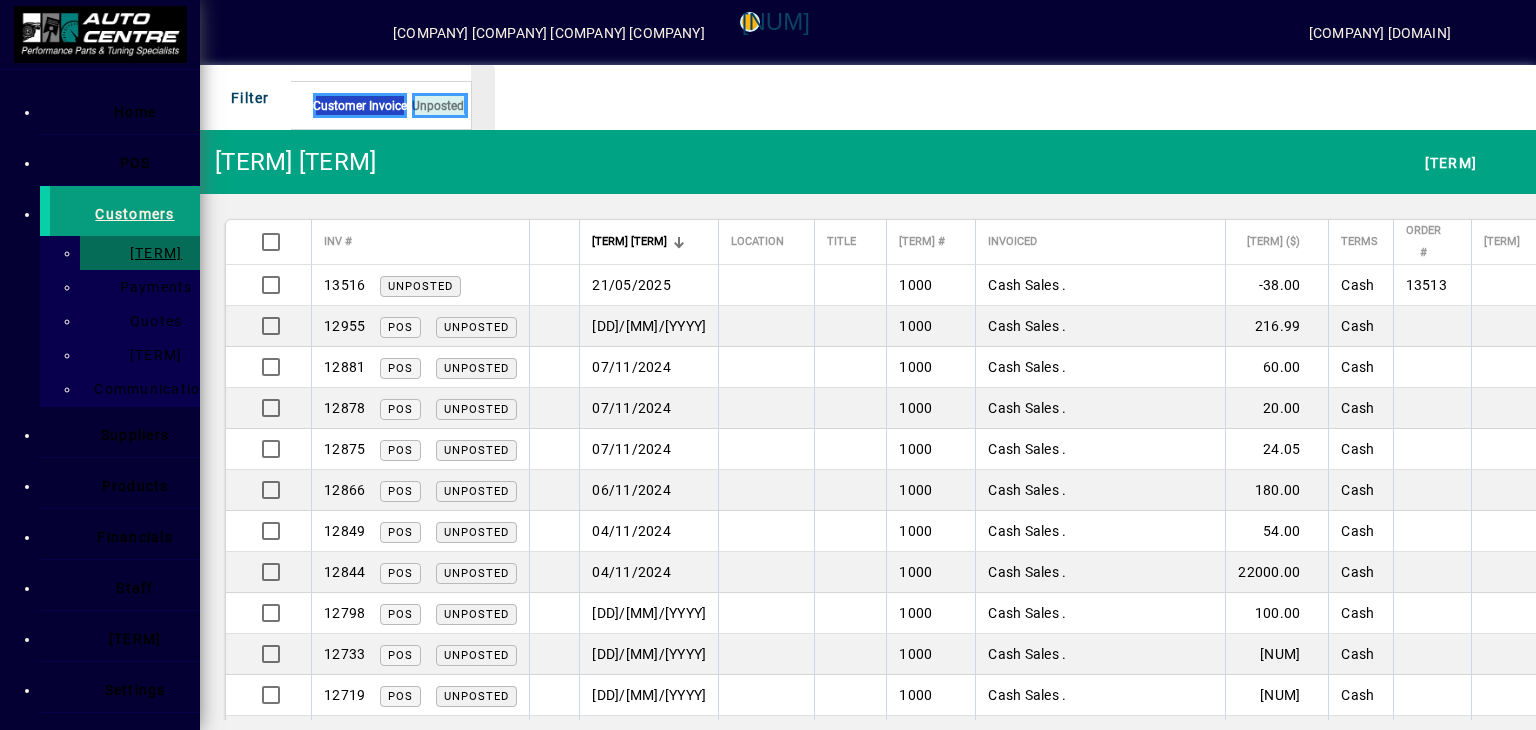 click at bounding box center [466, 105] 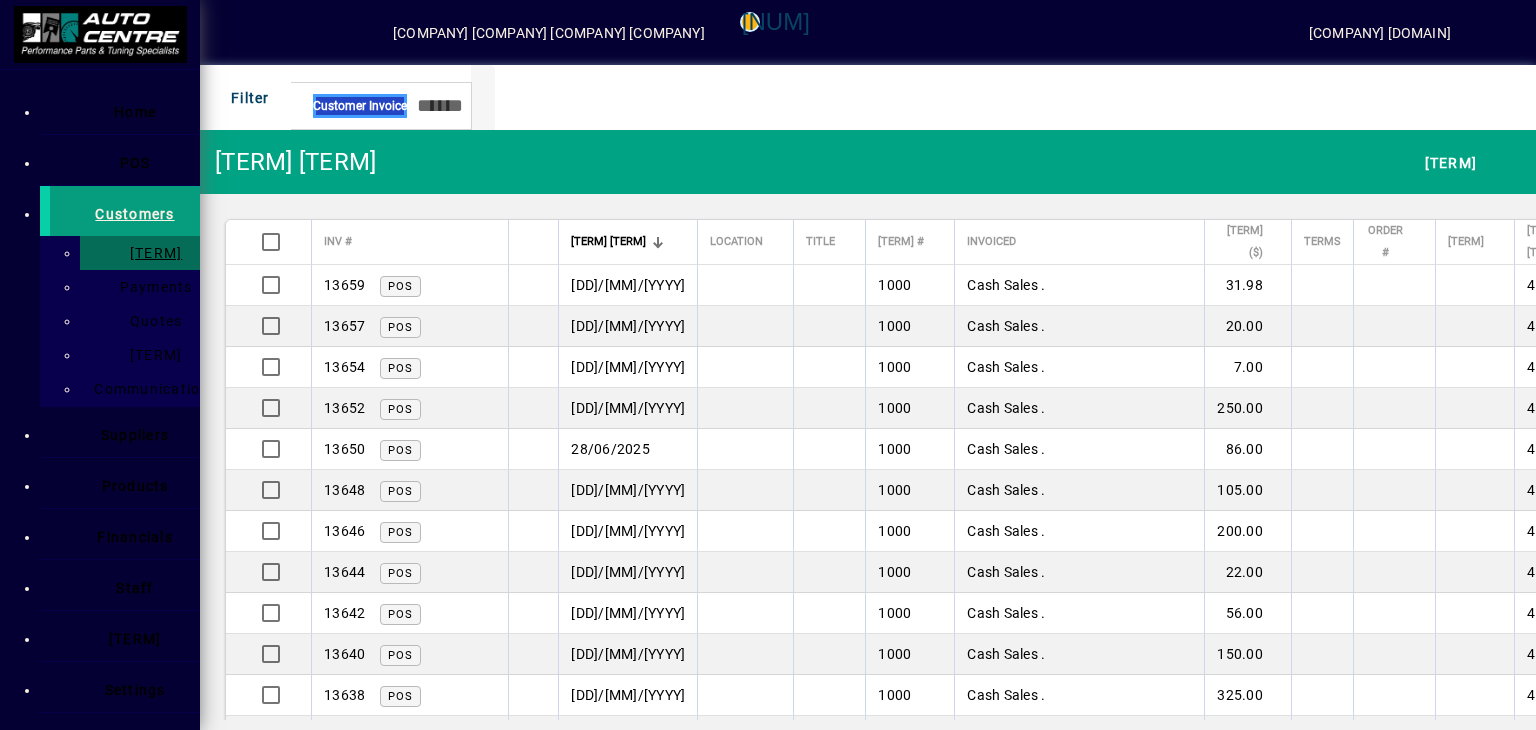 drag, startPoint x: 246, startPoint y: 286, endPoint x: 674, endPoint y: 296, distance: 428.11682 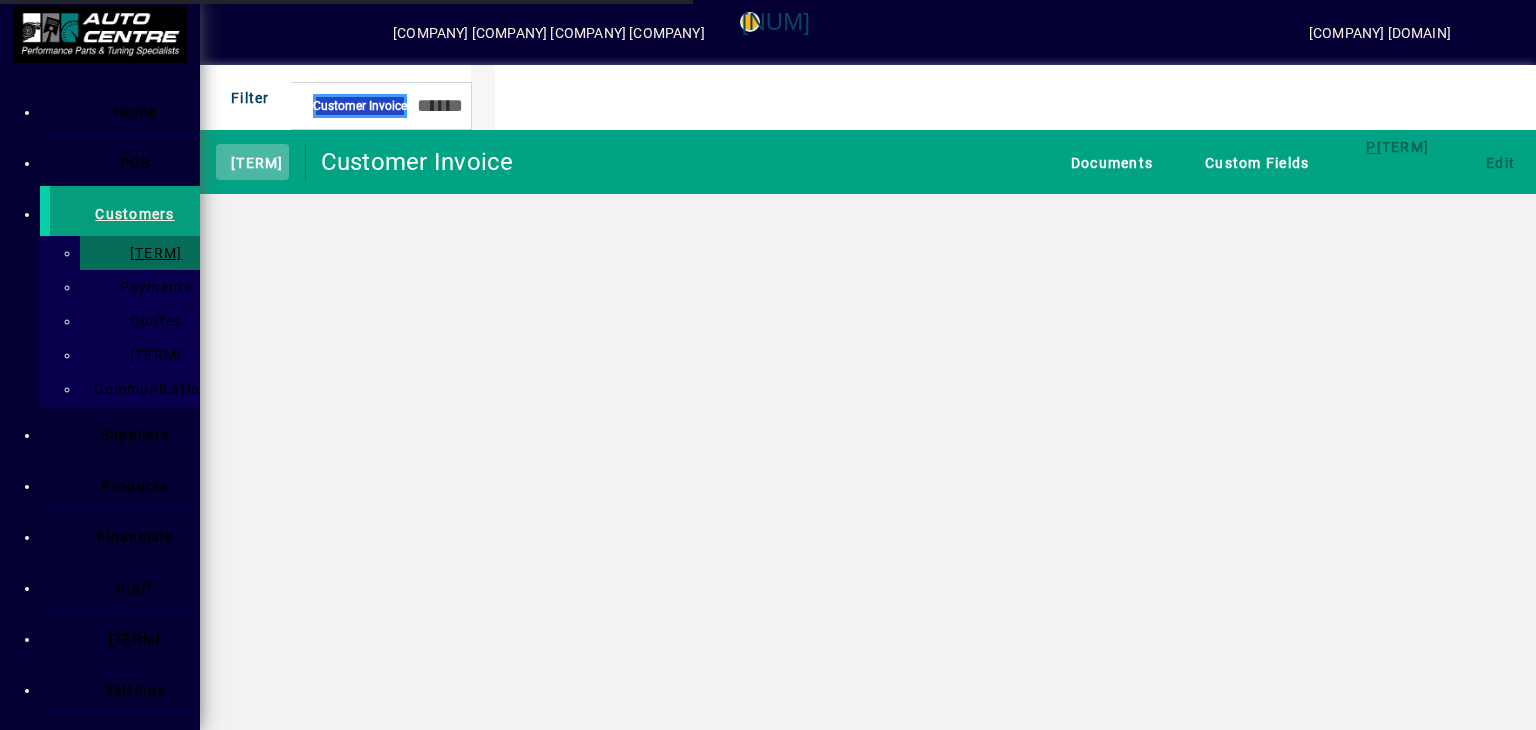 click on "[TERM]" at bounding box center [252, 162] 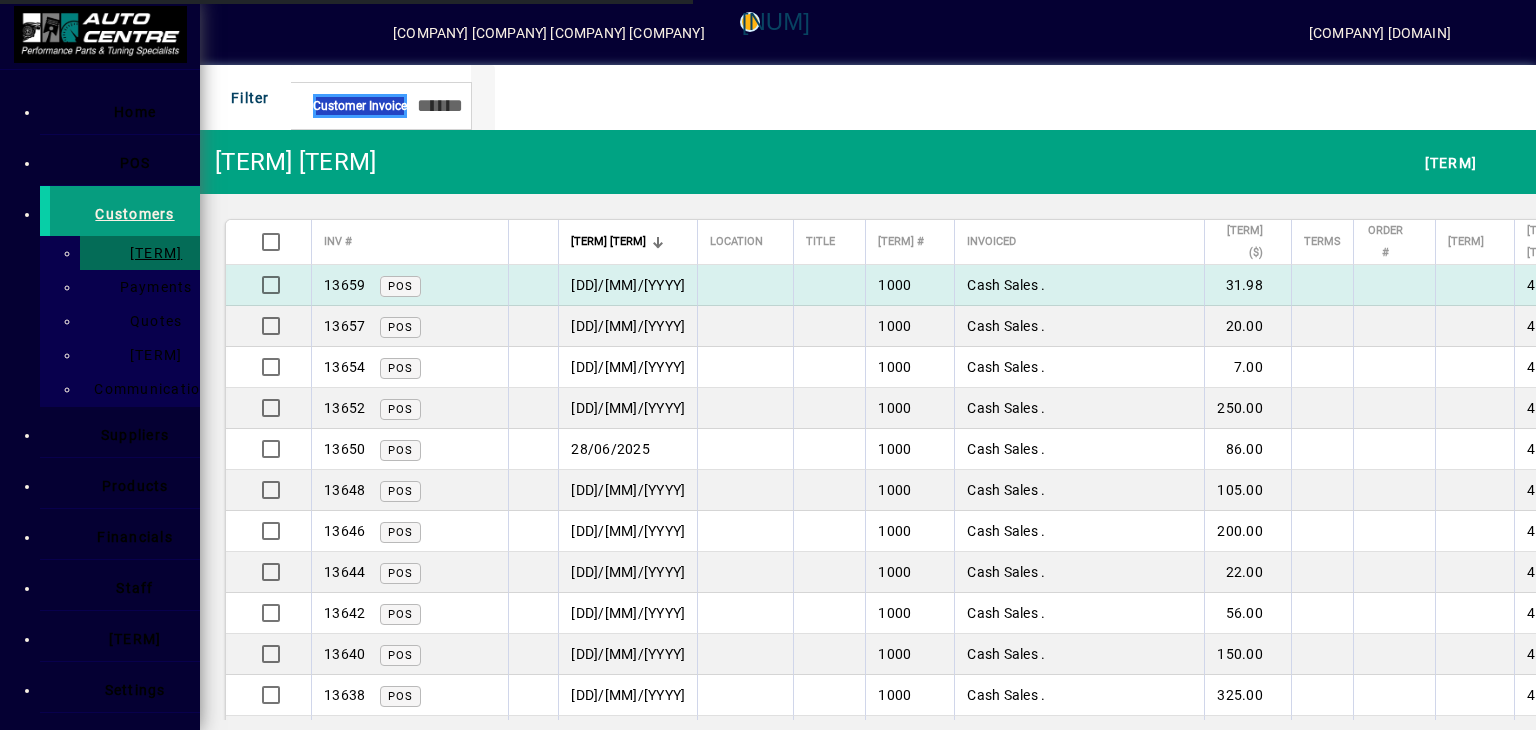 click on "Cash Sales ." at bounding box center (1079, 285) 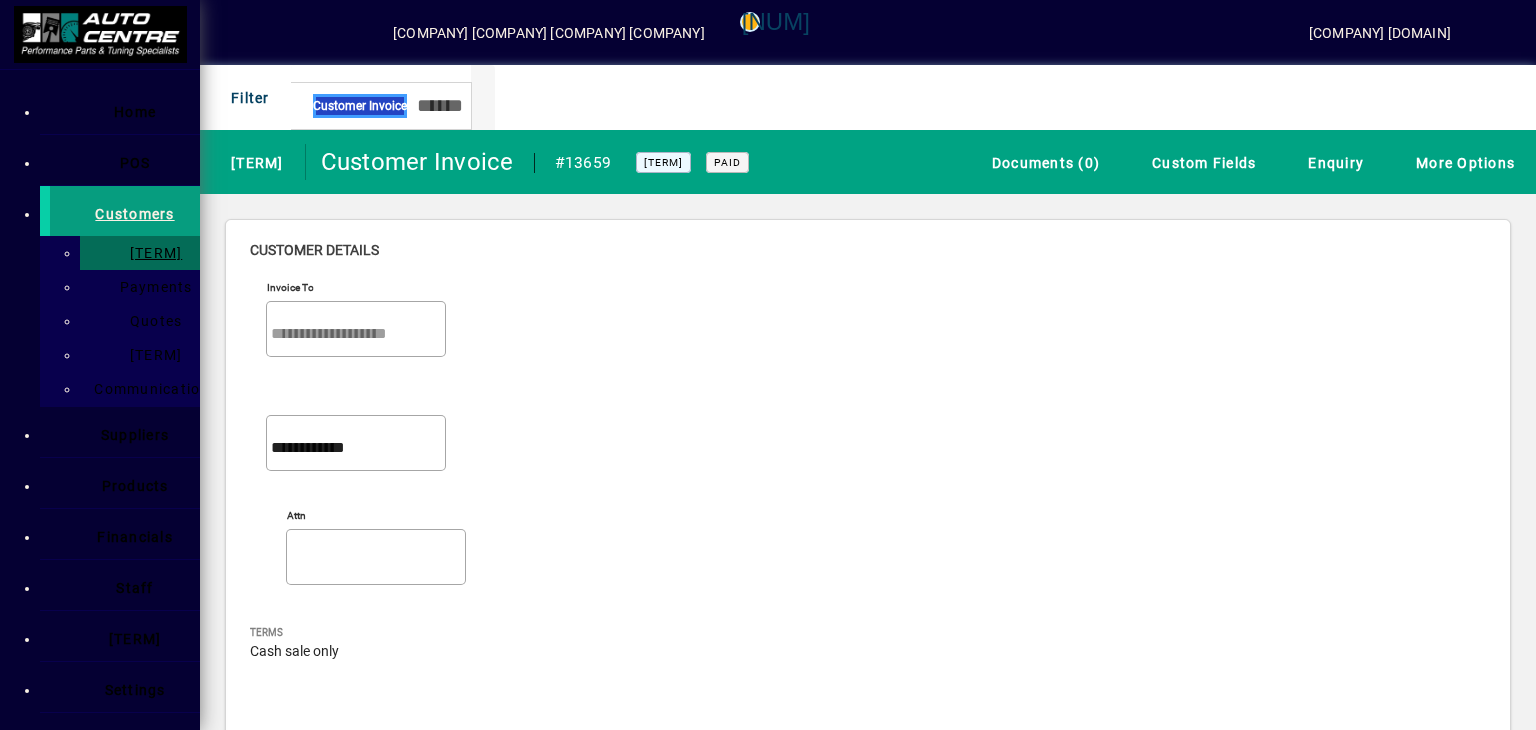 scroll, scrollTop: 900, scrollLeft: 0, axis: vertical 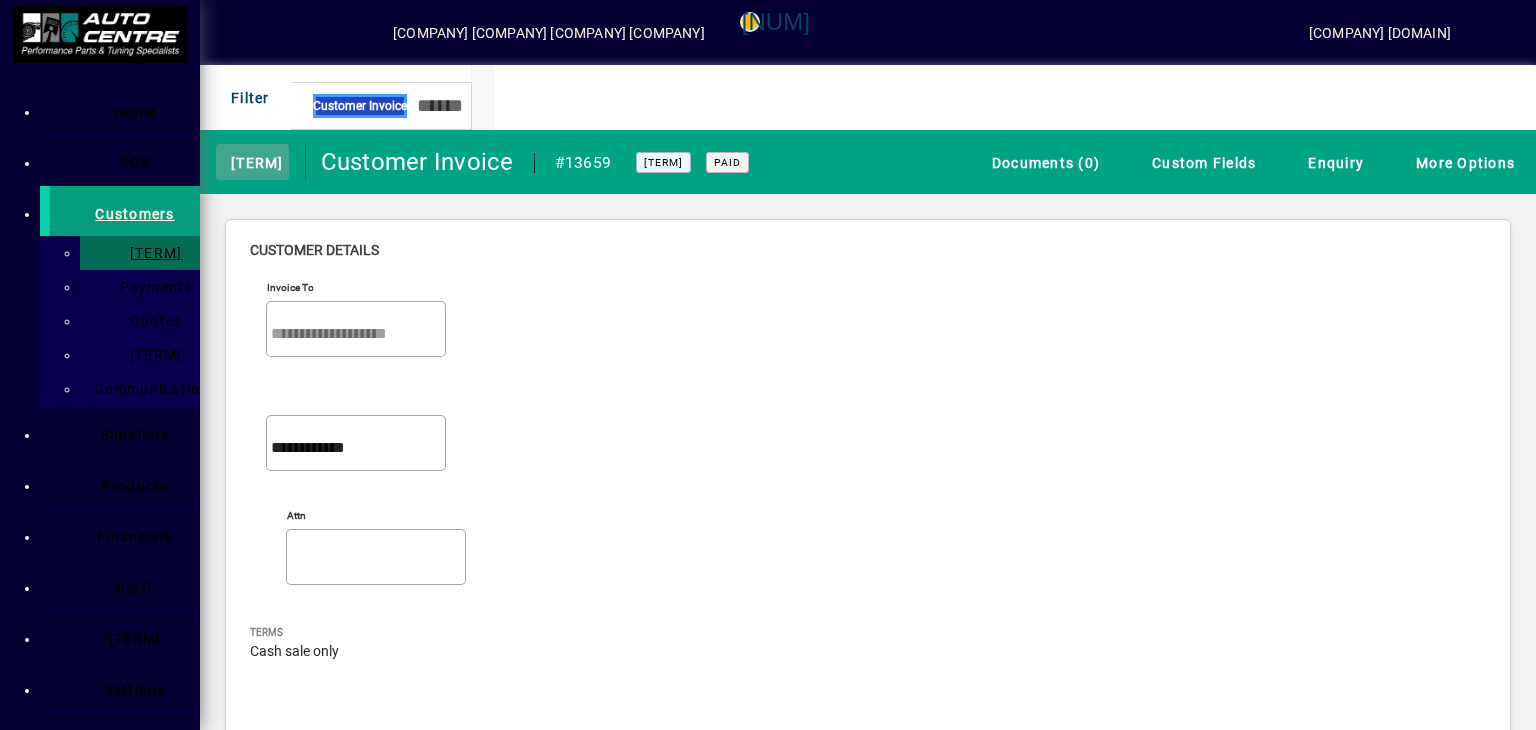 click at bounding box center [221, 161] 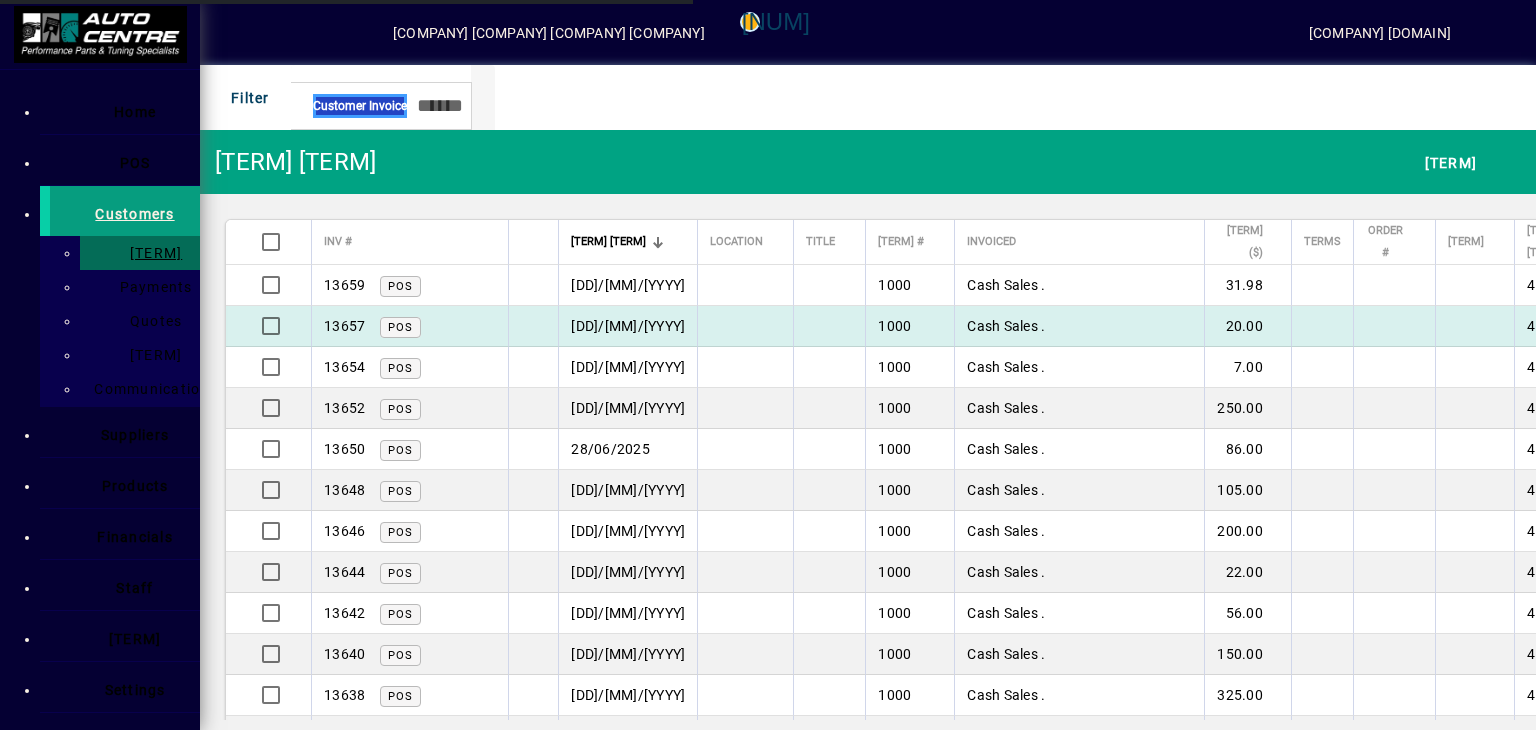 click on "Cash Sales ." at bounding box center [1079, 285] 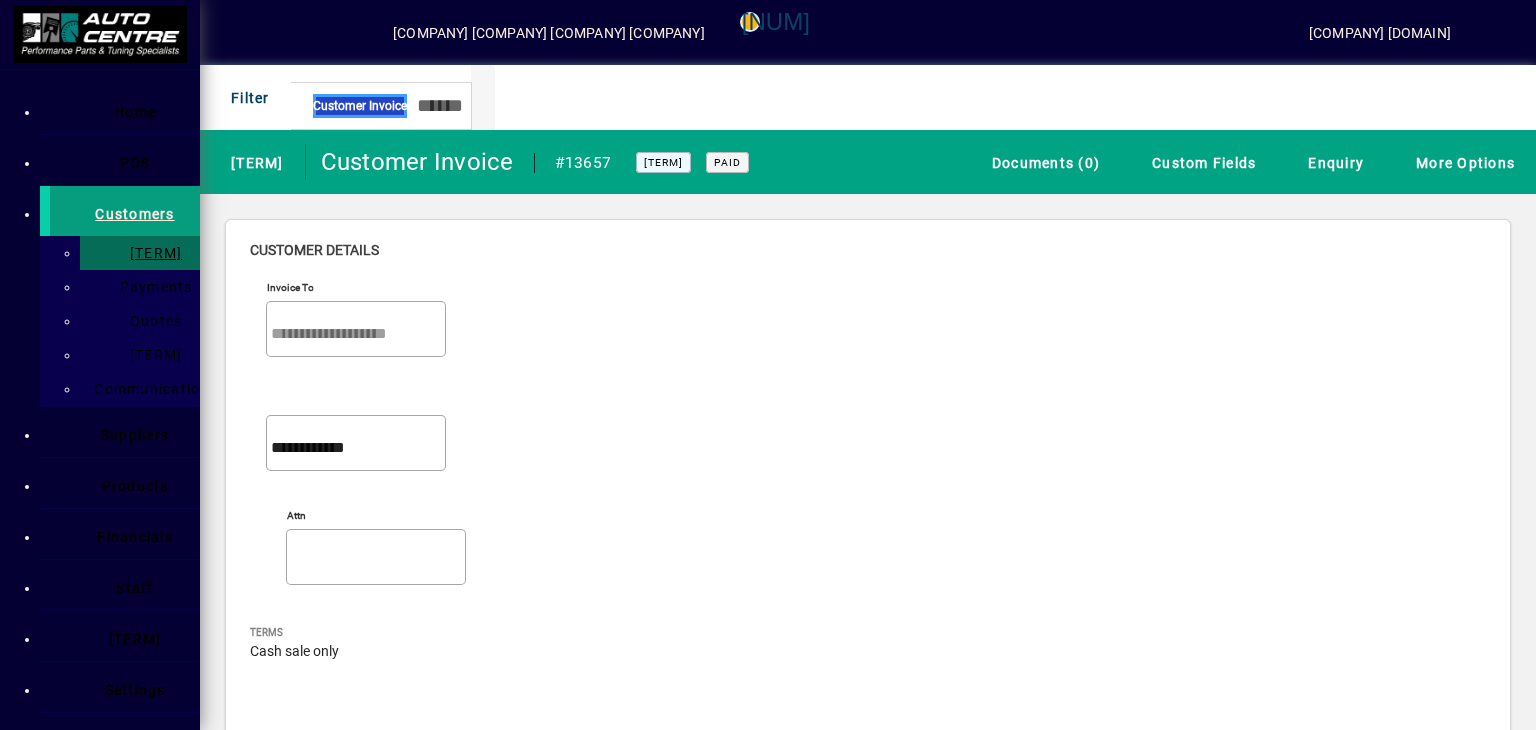 scroll, scrollTop: 904, scrollLeft: 0, axis: vertical 